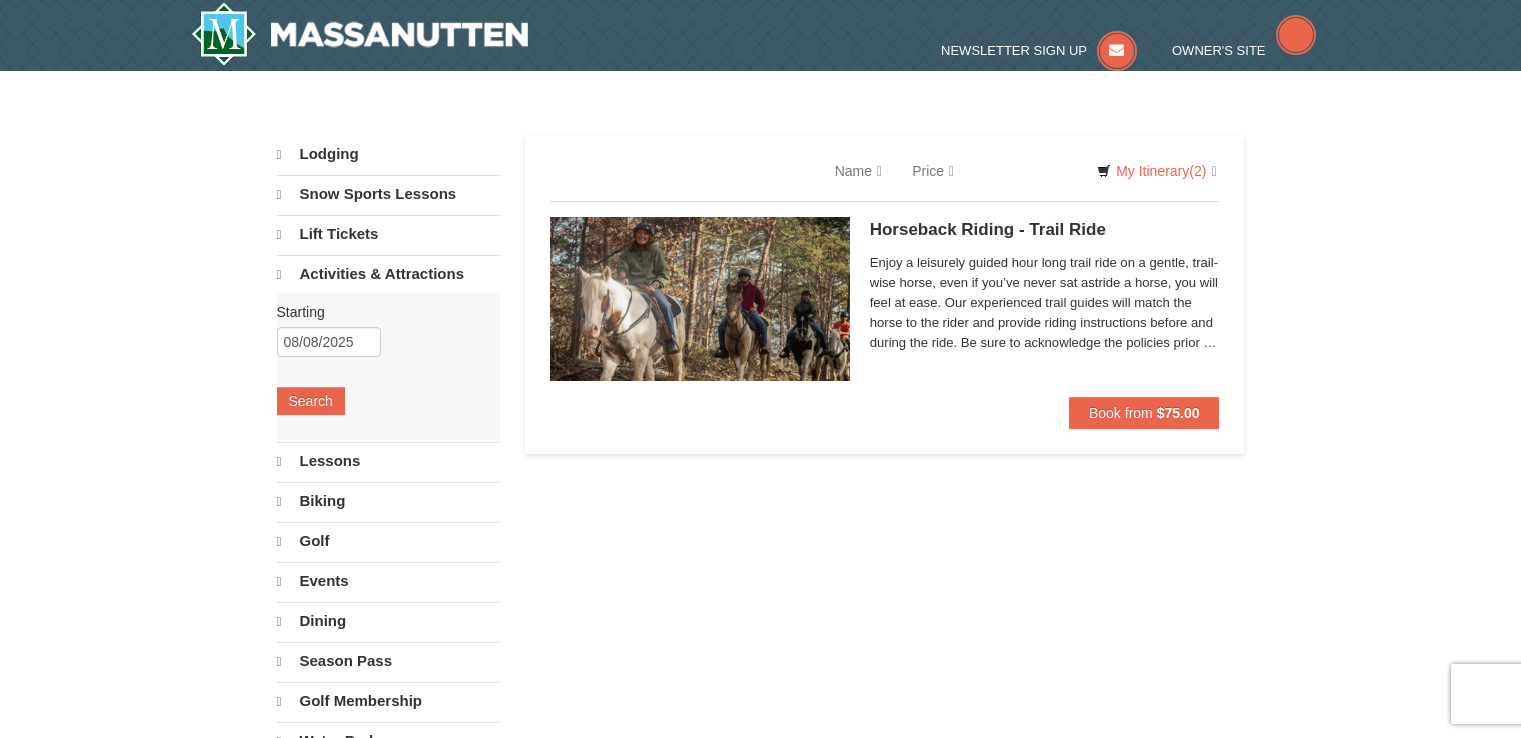 scroll, scrollTop: 0, scrollLeft: 0, axis: both 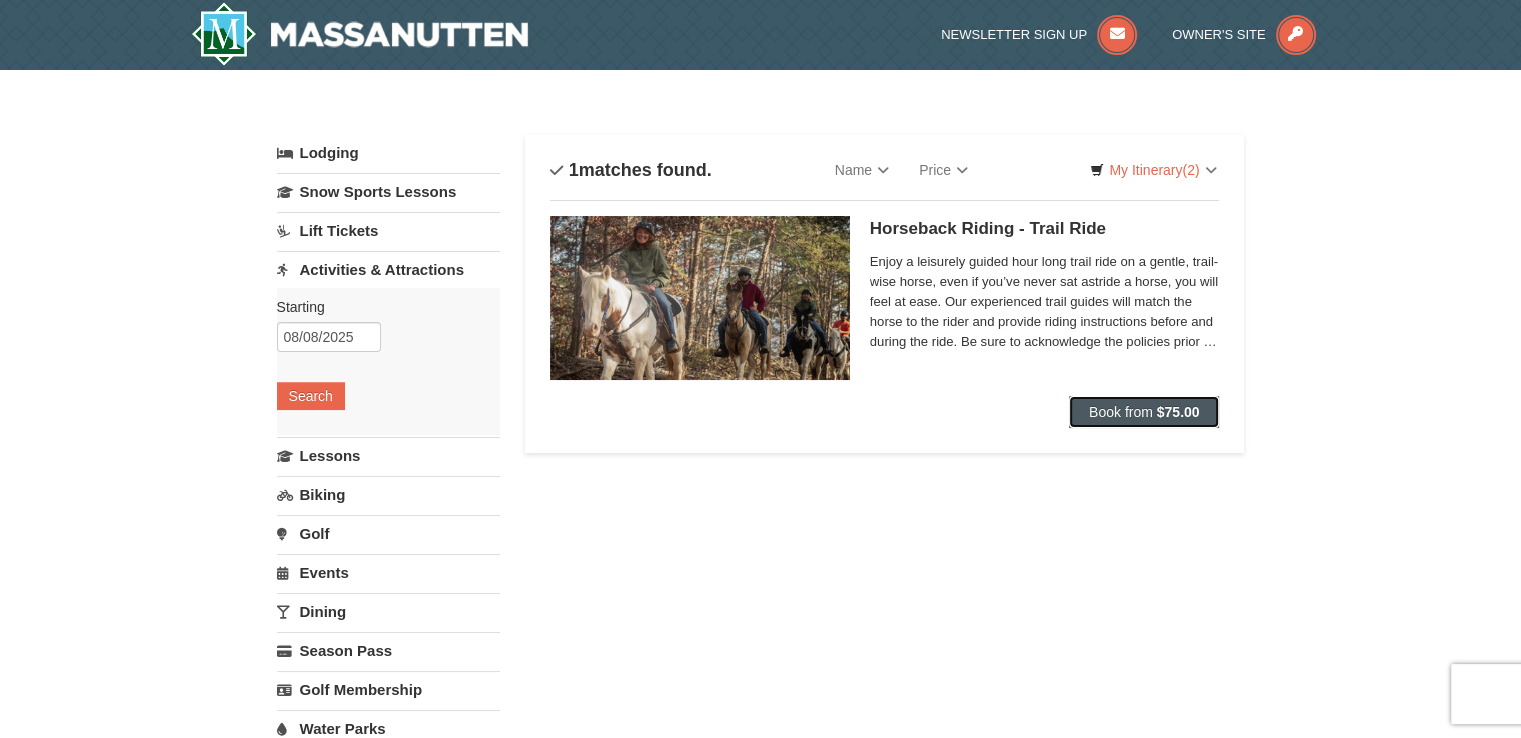 click on "Book from" at bounding box center [1121, 412] 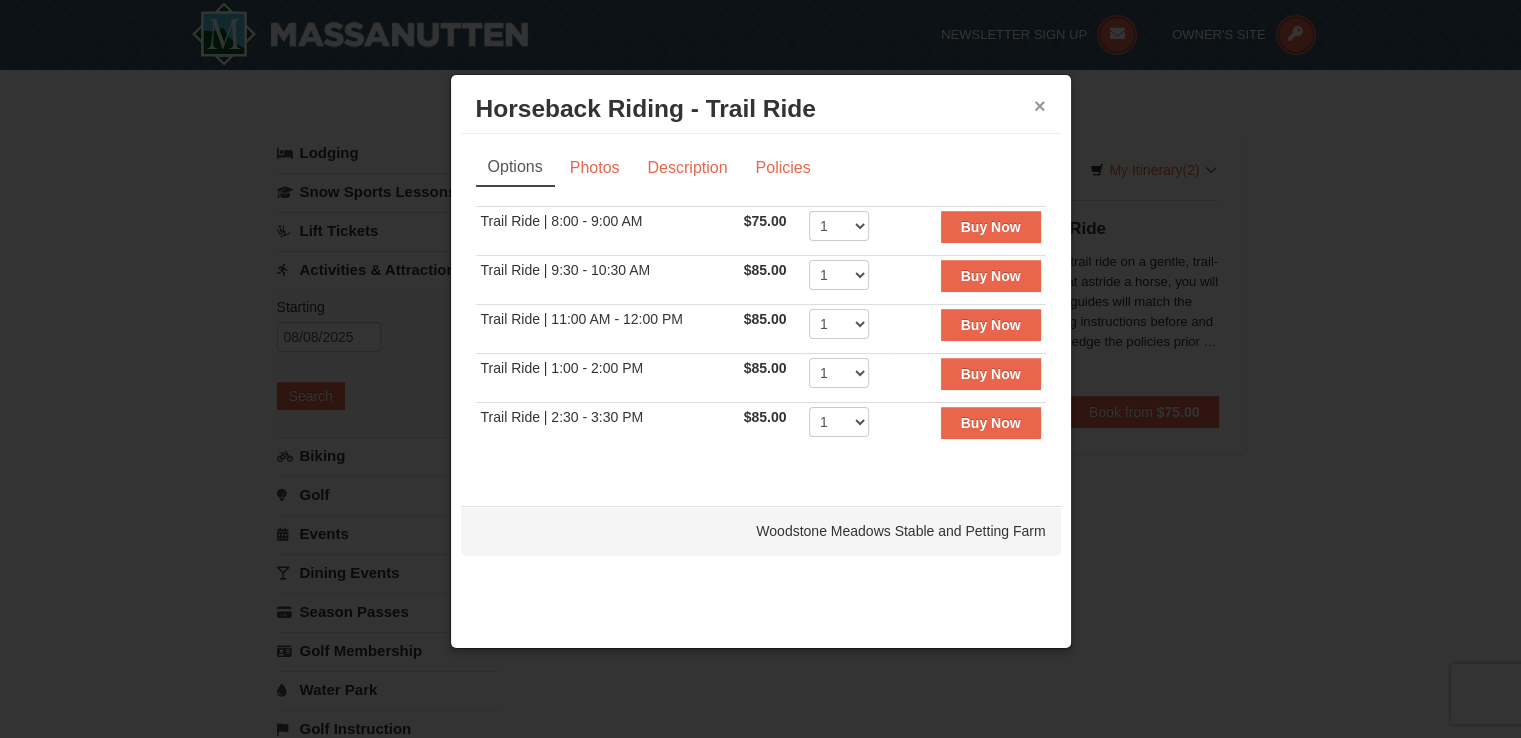 click on "×" at bounding box center (1040, 106) 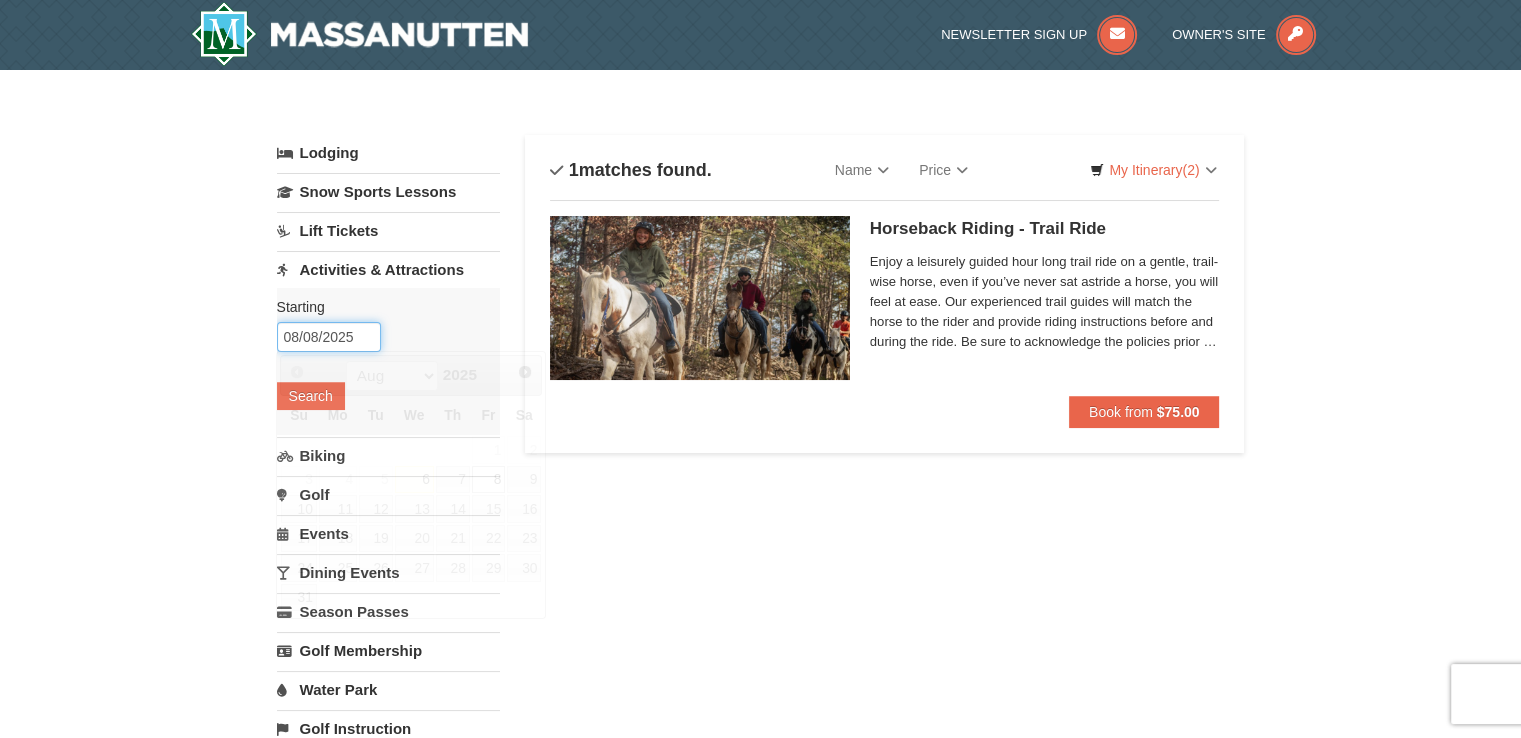 click on "08/08/2025" at bounding box center [329, 337] 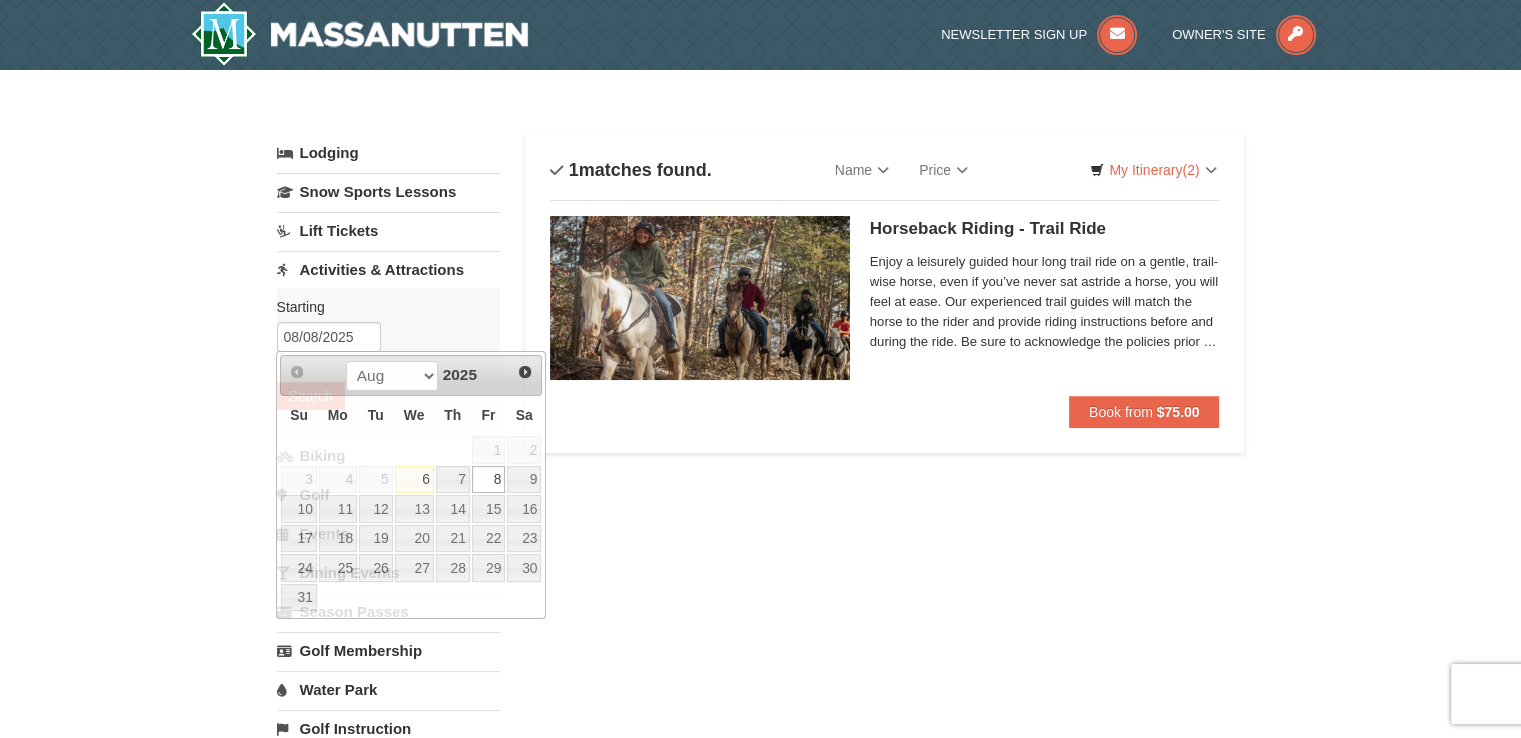 click on "Starting Please format dates MM/DD/YYYY
08/08/2025
Search" at bounding box center (388, 361) 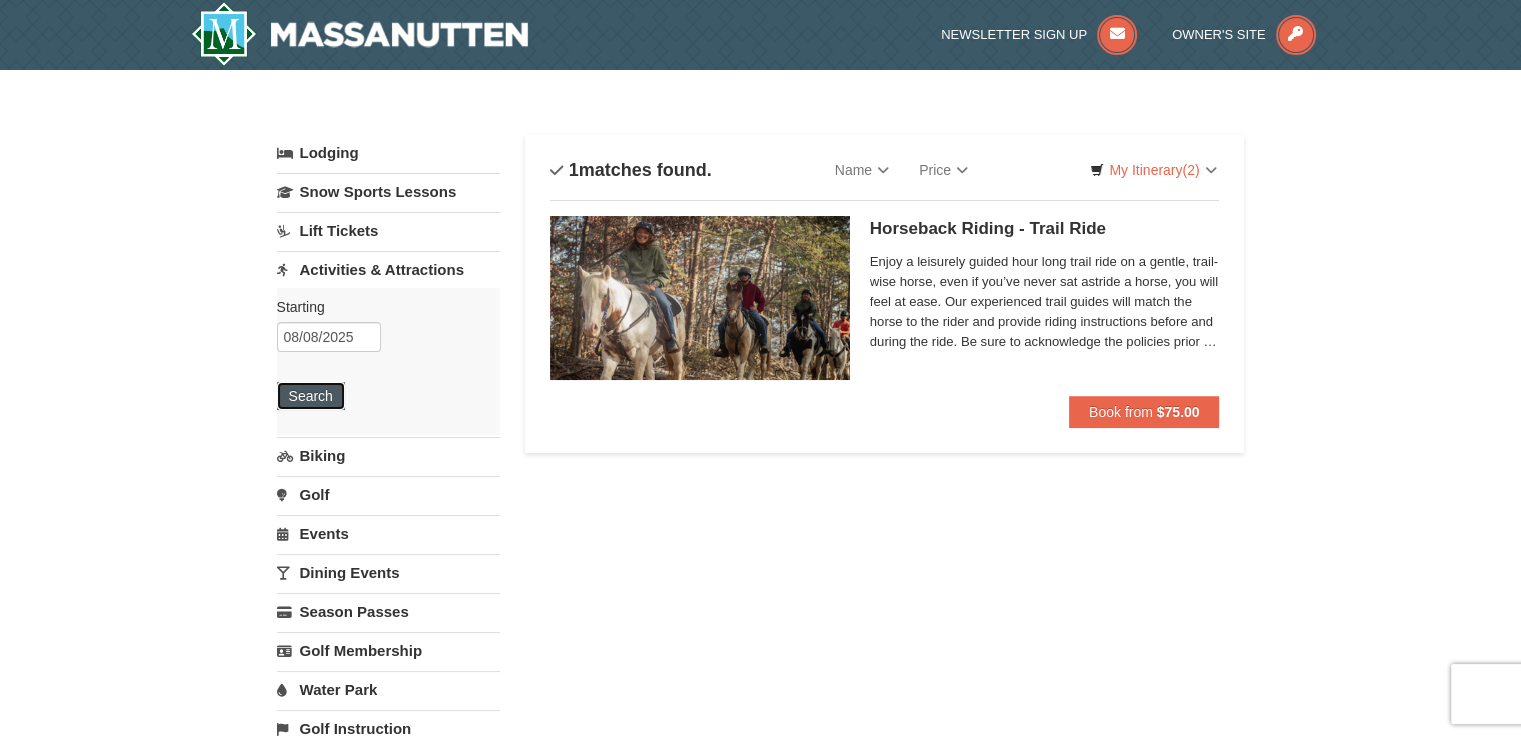click on "Search" at bounding box center (311, 396) 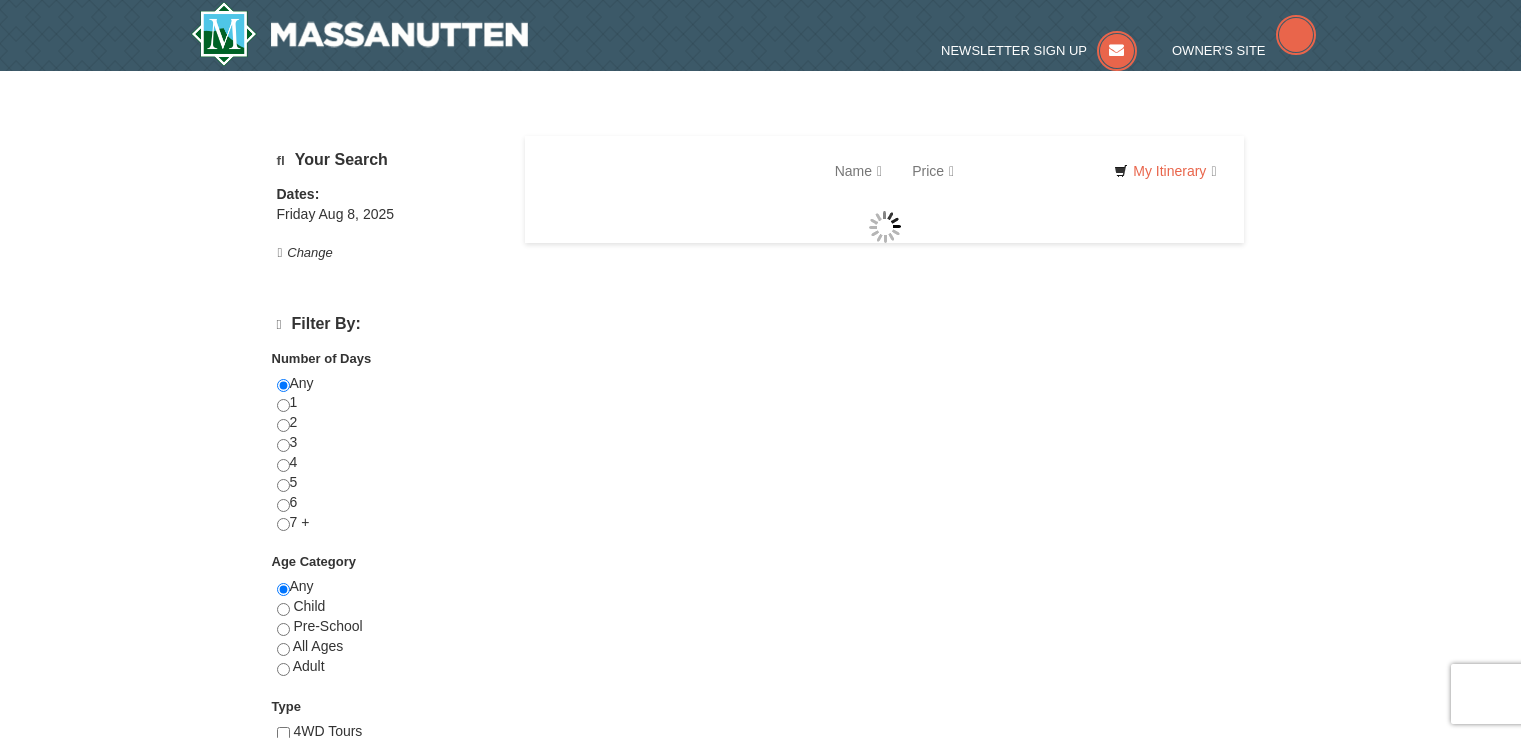 scroll, scrollTop: 0, scrollLeft: 0, axis: both 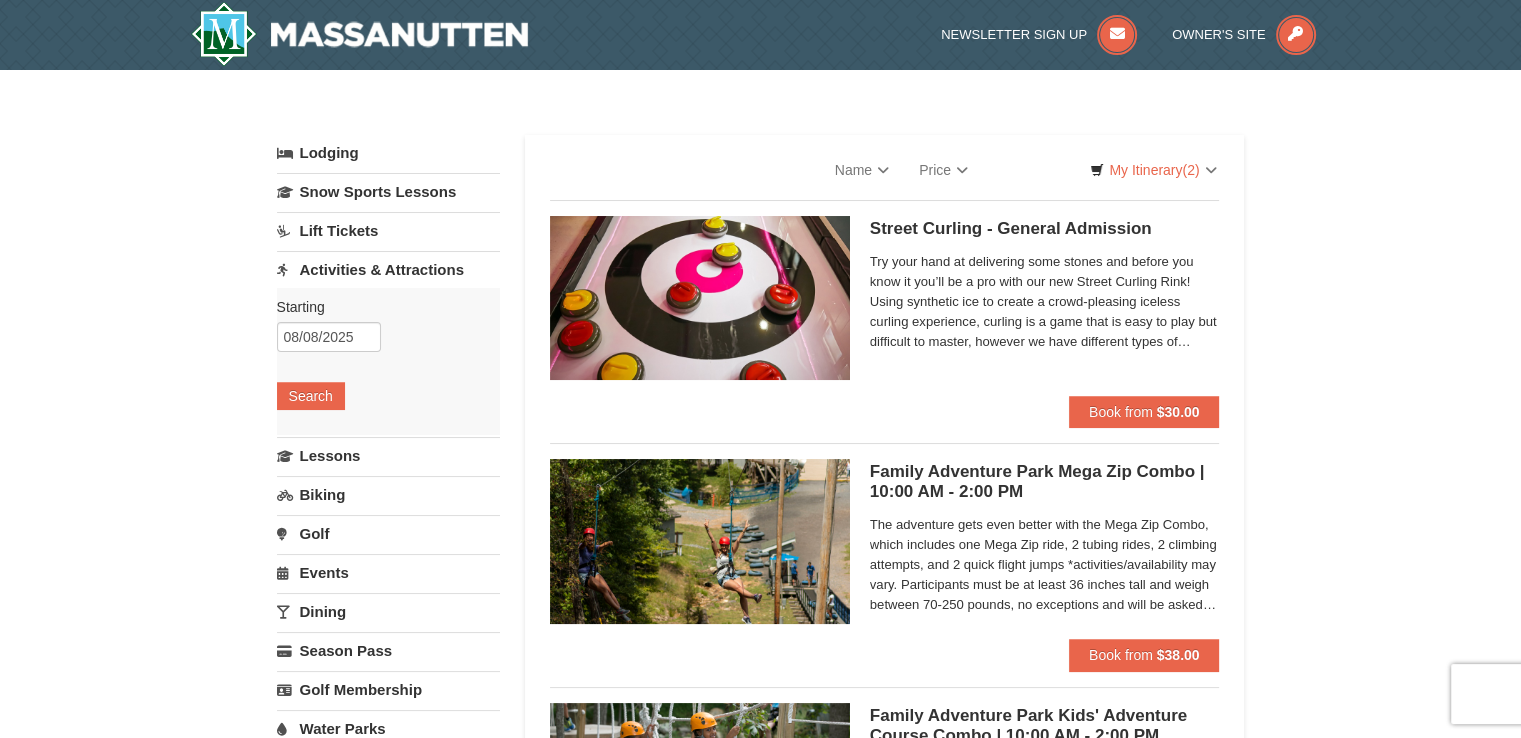 select on "8" 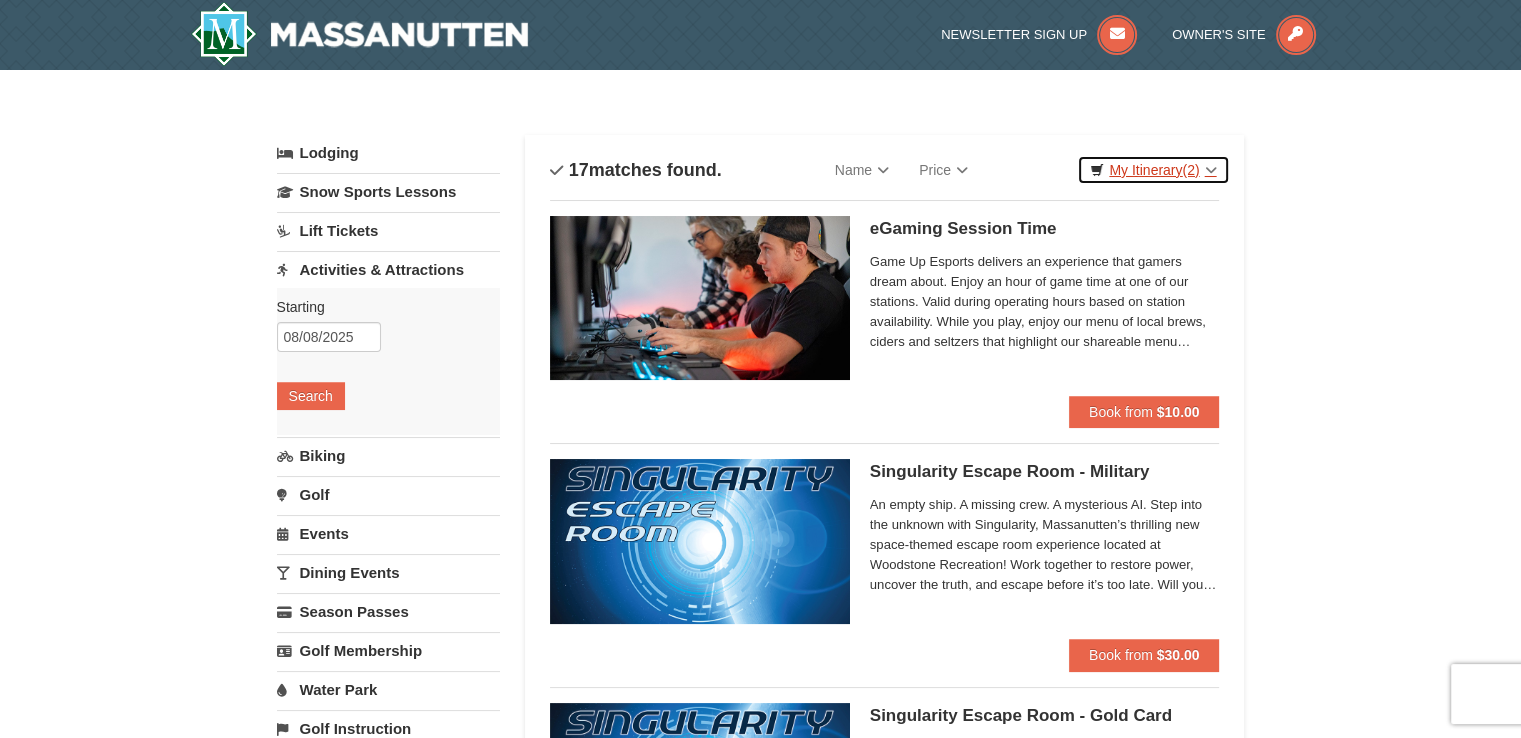 click on "My Itinerary (2)" at bounding box center [1153, 170] 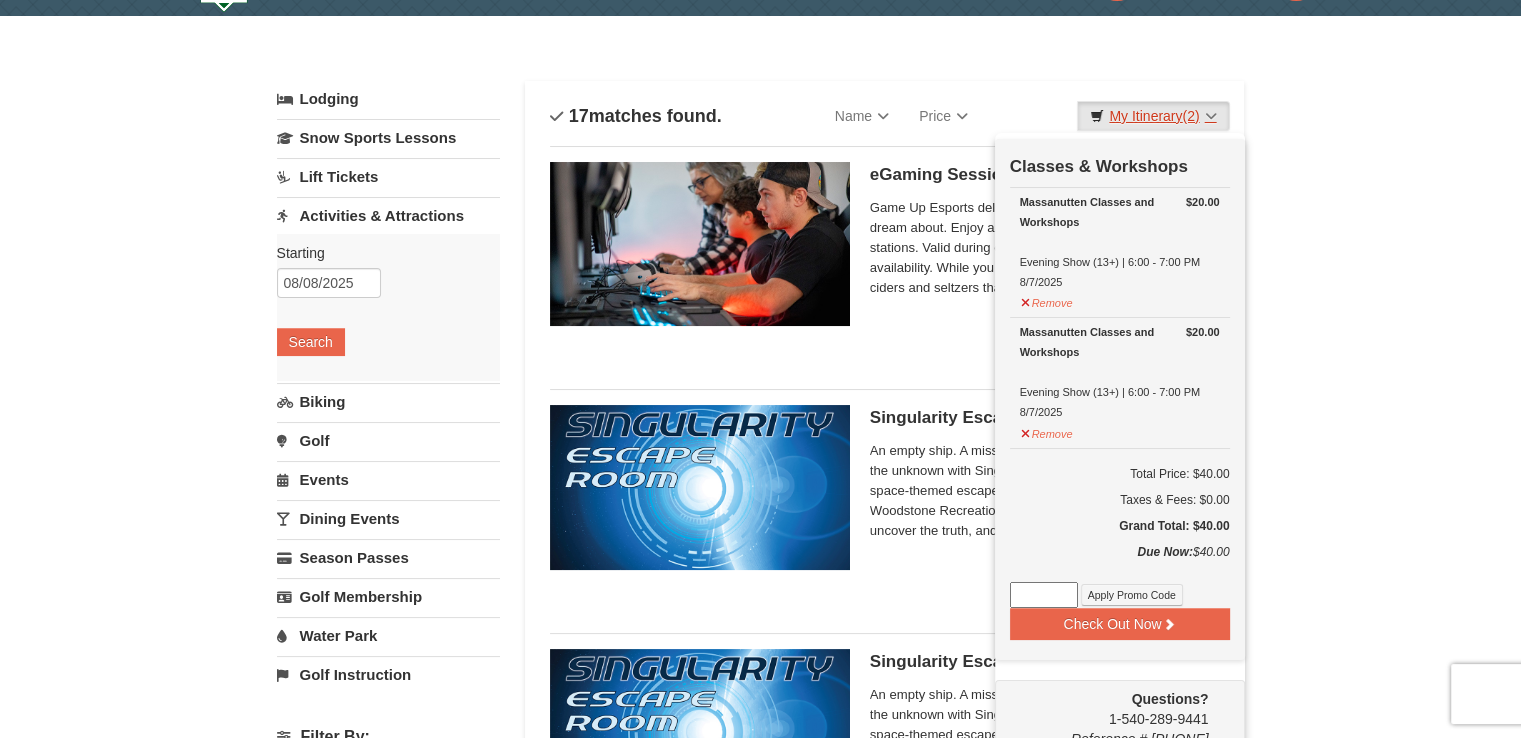scroll, scrollTop: 100, scrollLeft: 0, axis: vertical 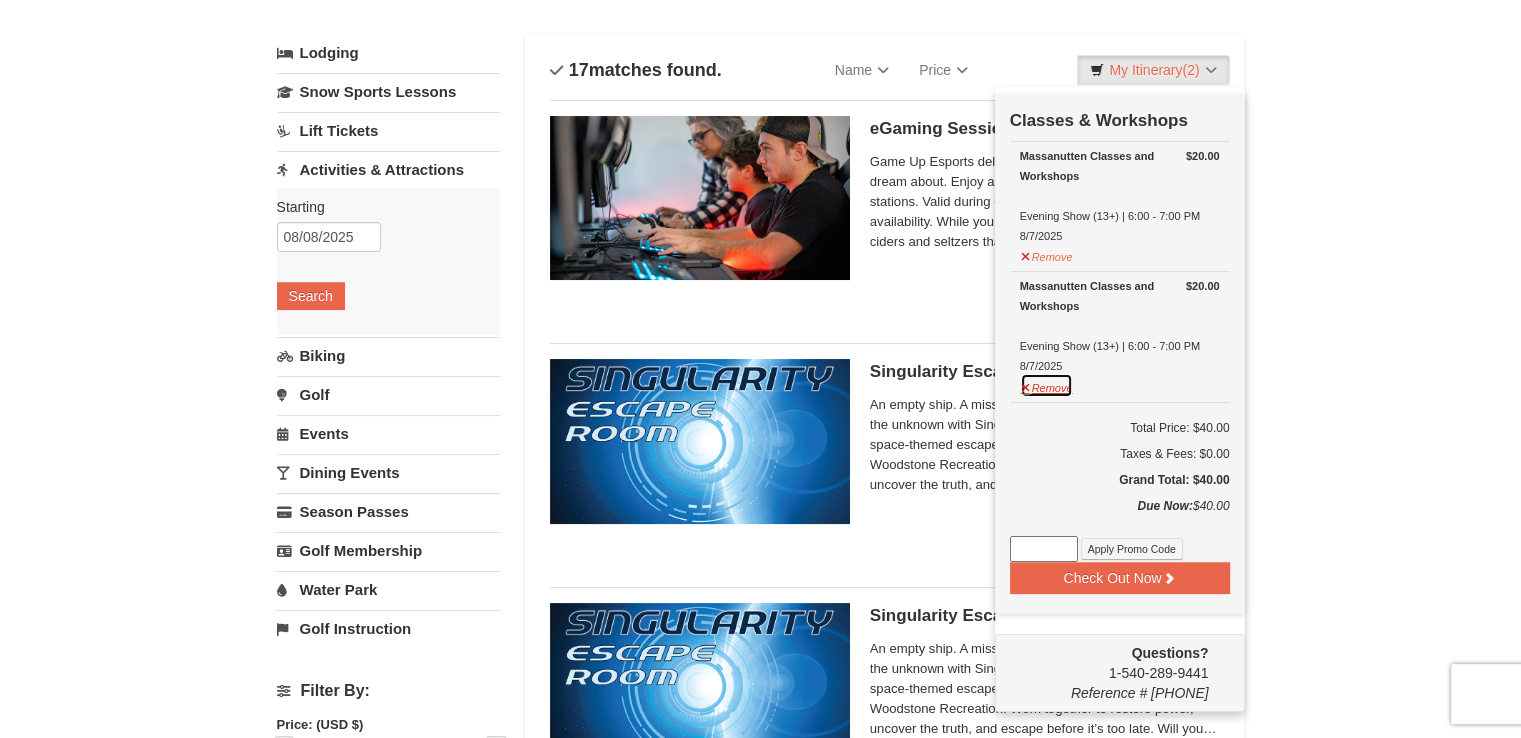 click on "Remove" at bounding box center [1047, 385] 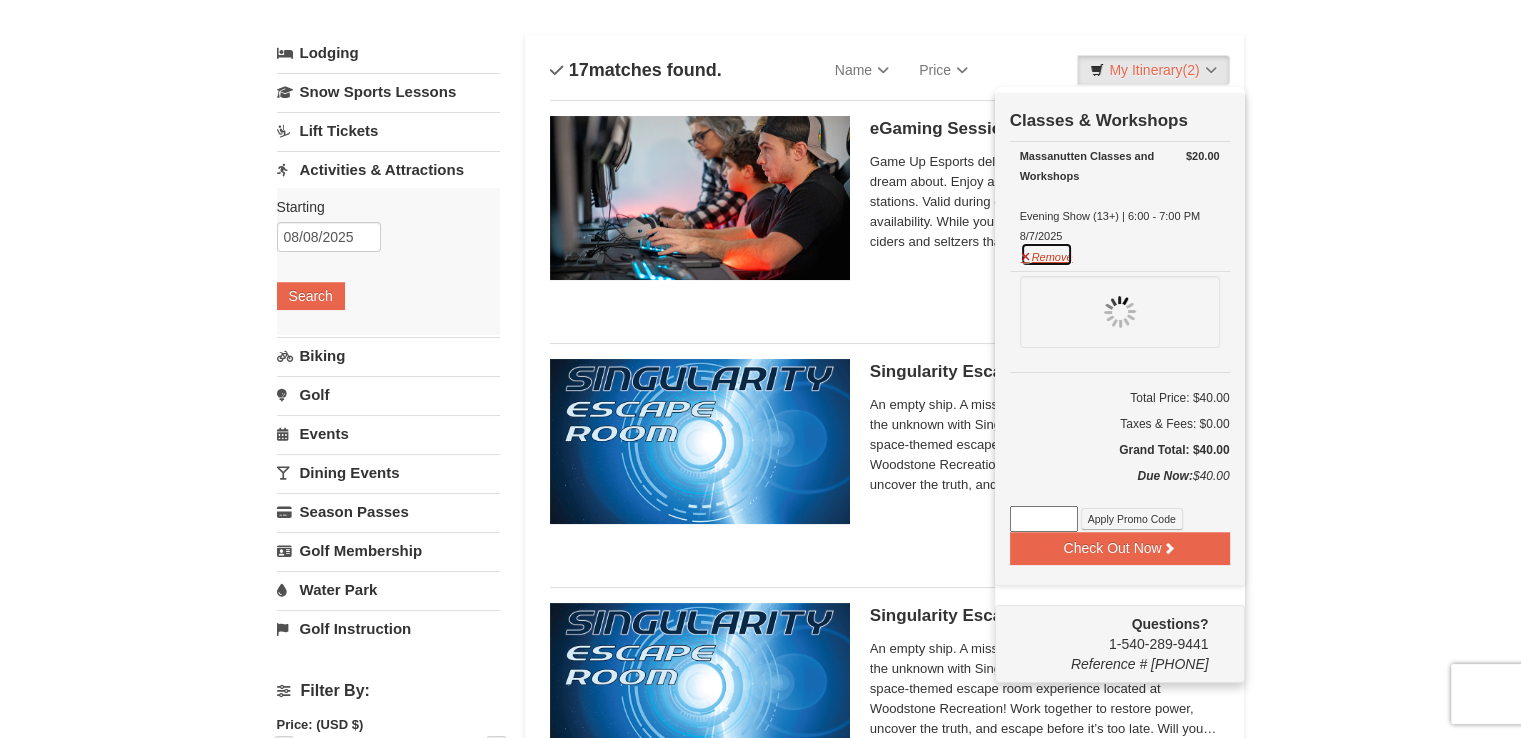 click on "Remove" at bounding box center [1047, 254] 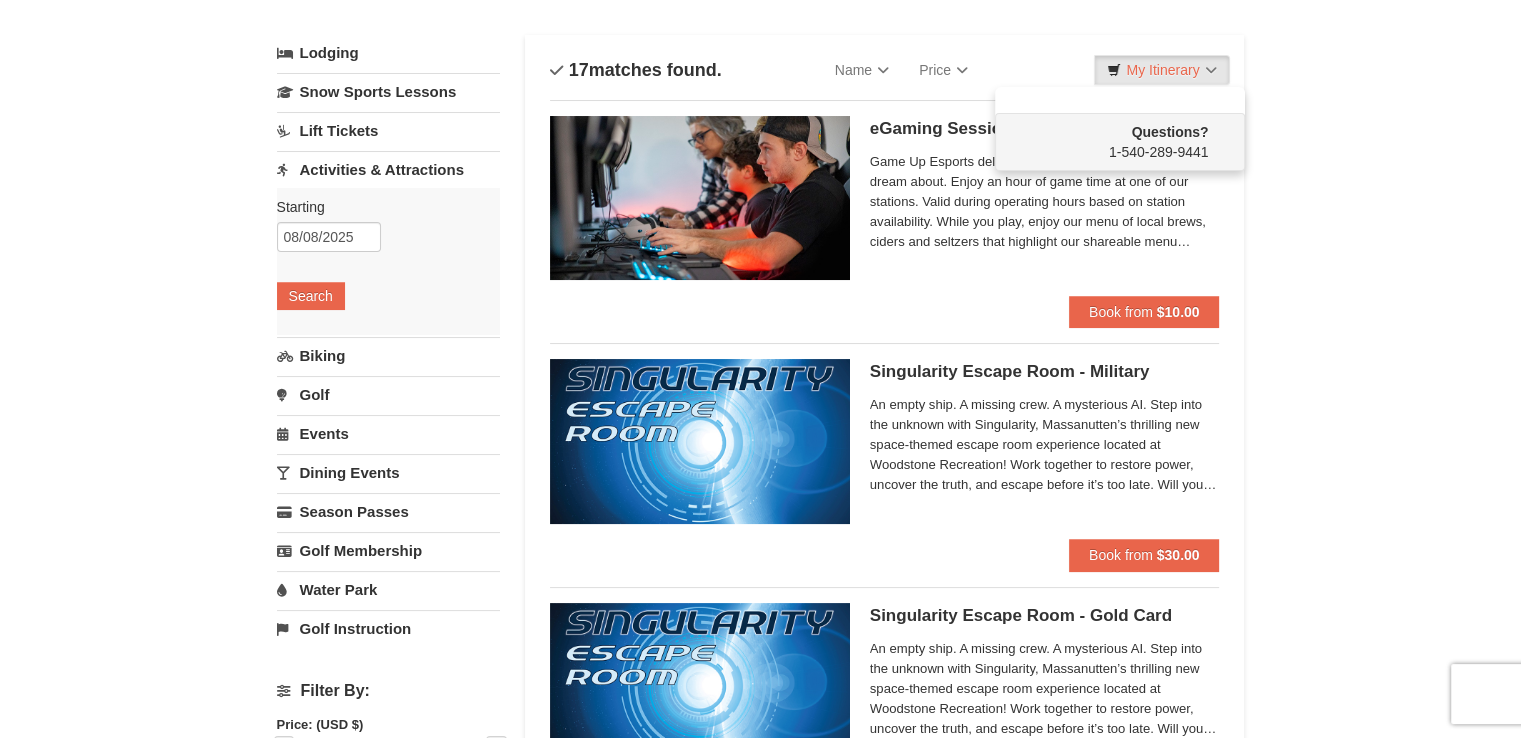click on "×
Categories
List
Filter
My Itinerary
Questions?  1-540-289-9441
Lodging
Arrival Please format dates MM/DD/YYYY Please format dates MM/DD/YYYY
08/08/2025
Departure Please format dates MM/DD/YYYY Please format dates MM/DD/YYYY
08/10/2025
2 0" at bounding box center [760, 2131] 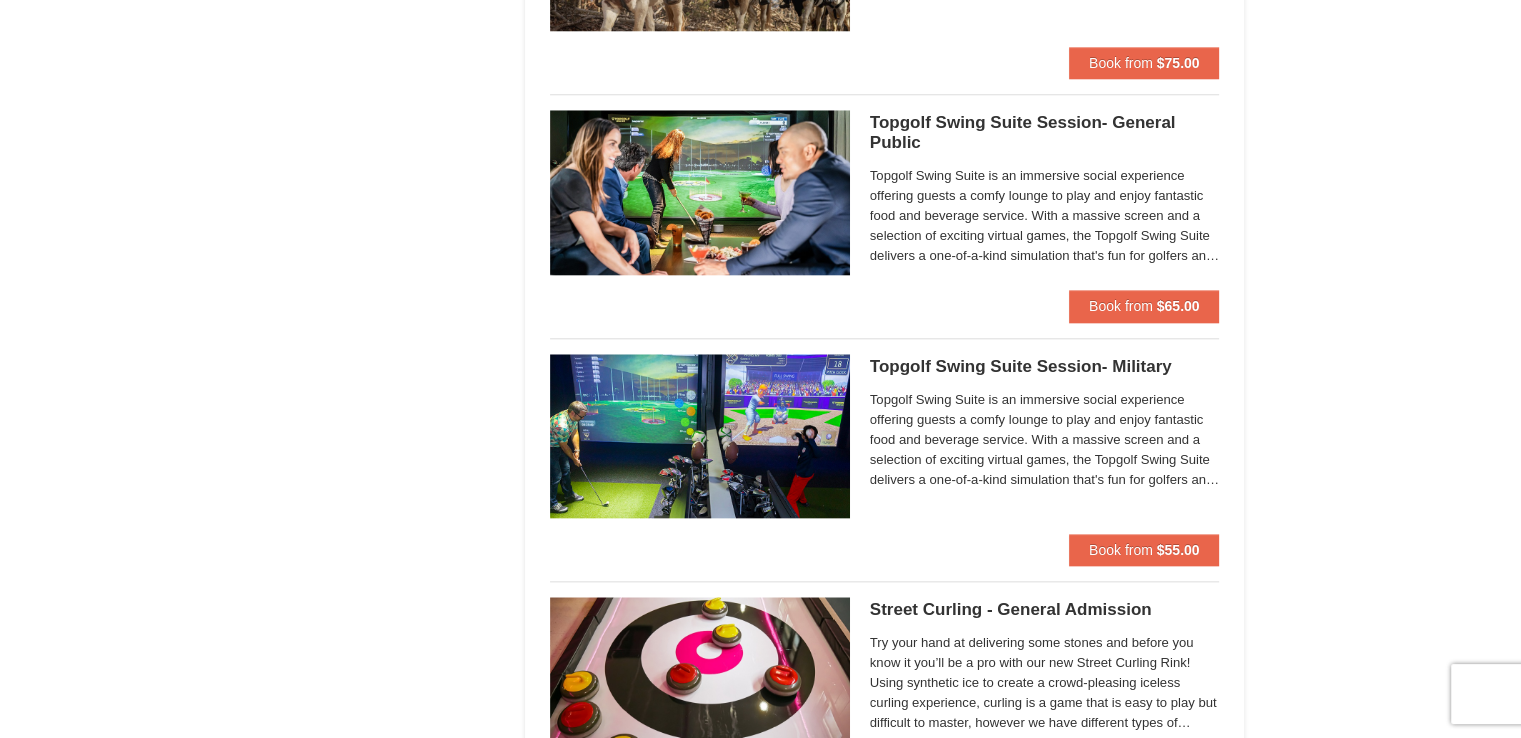 scroll, scrollTop: 2100, scrollLeft: 0, axis: vertical 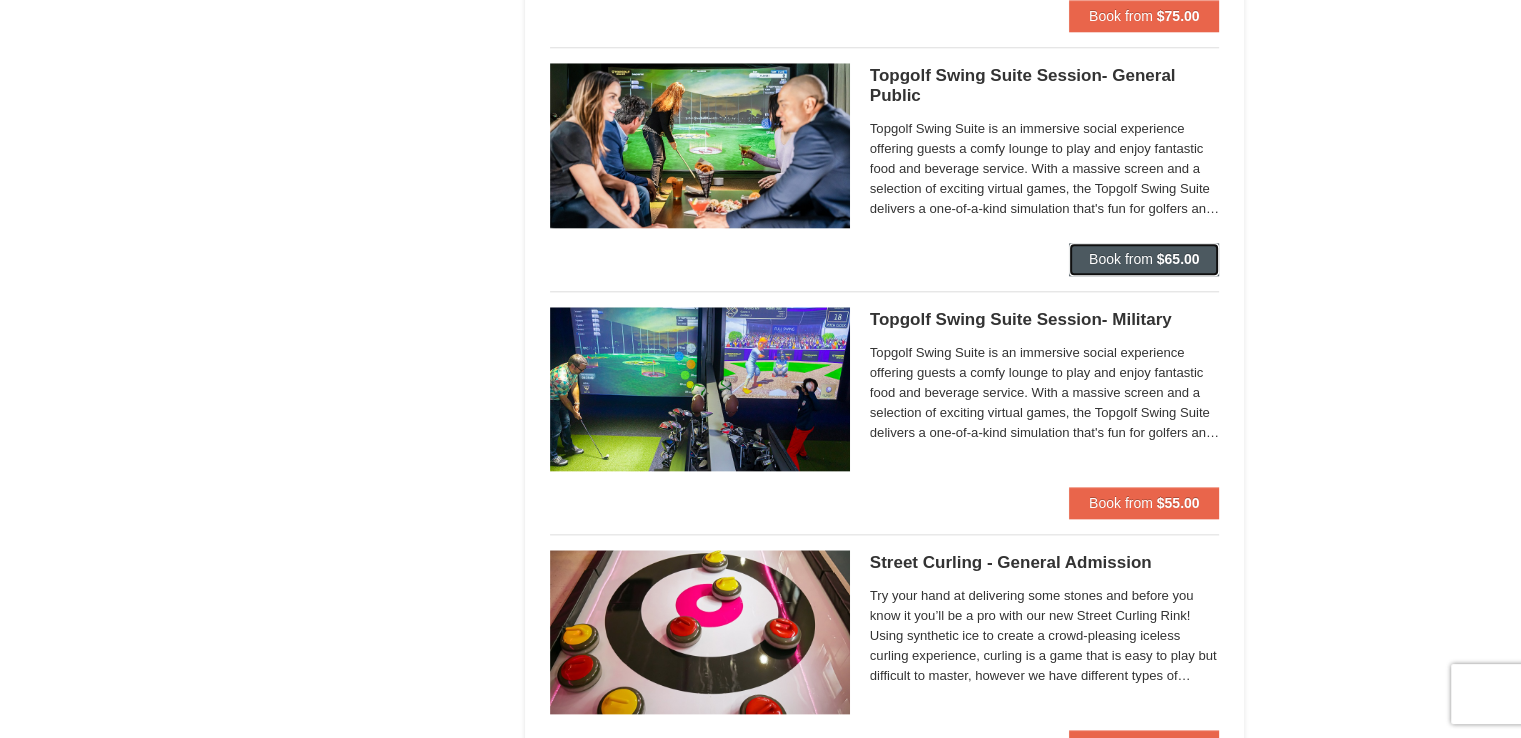 click on "Book from   $65.00" at bounding box center (1144, 259) 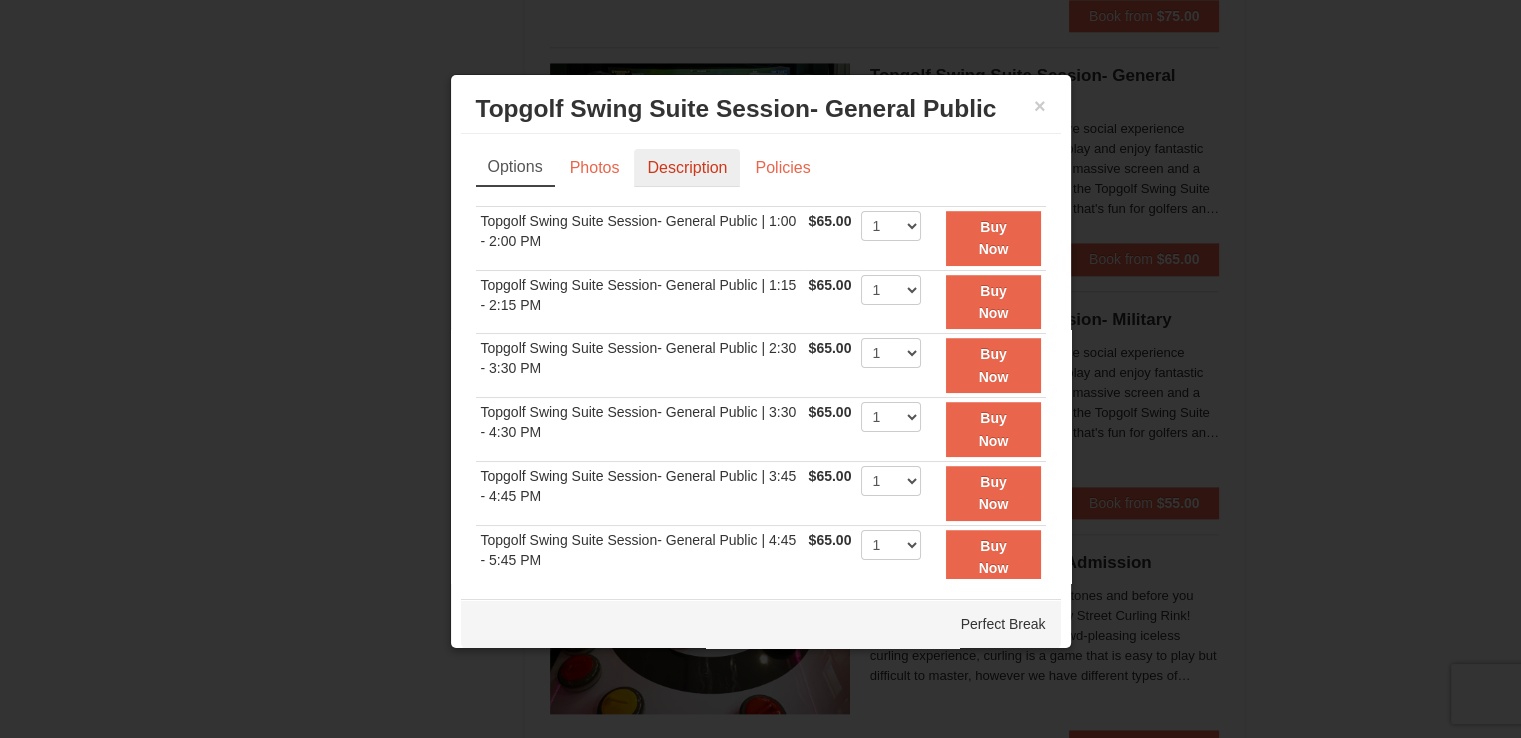 click on "Description" at bounding box center [687, 168] 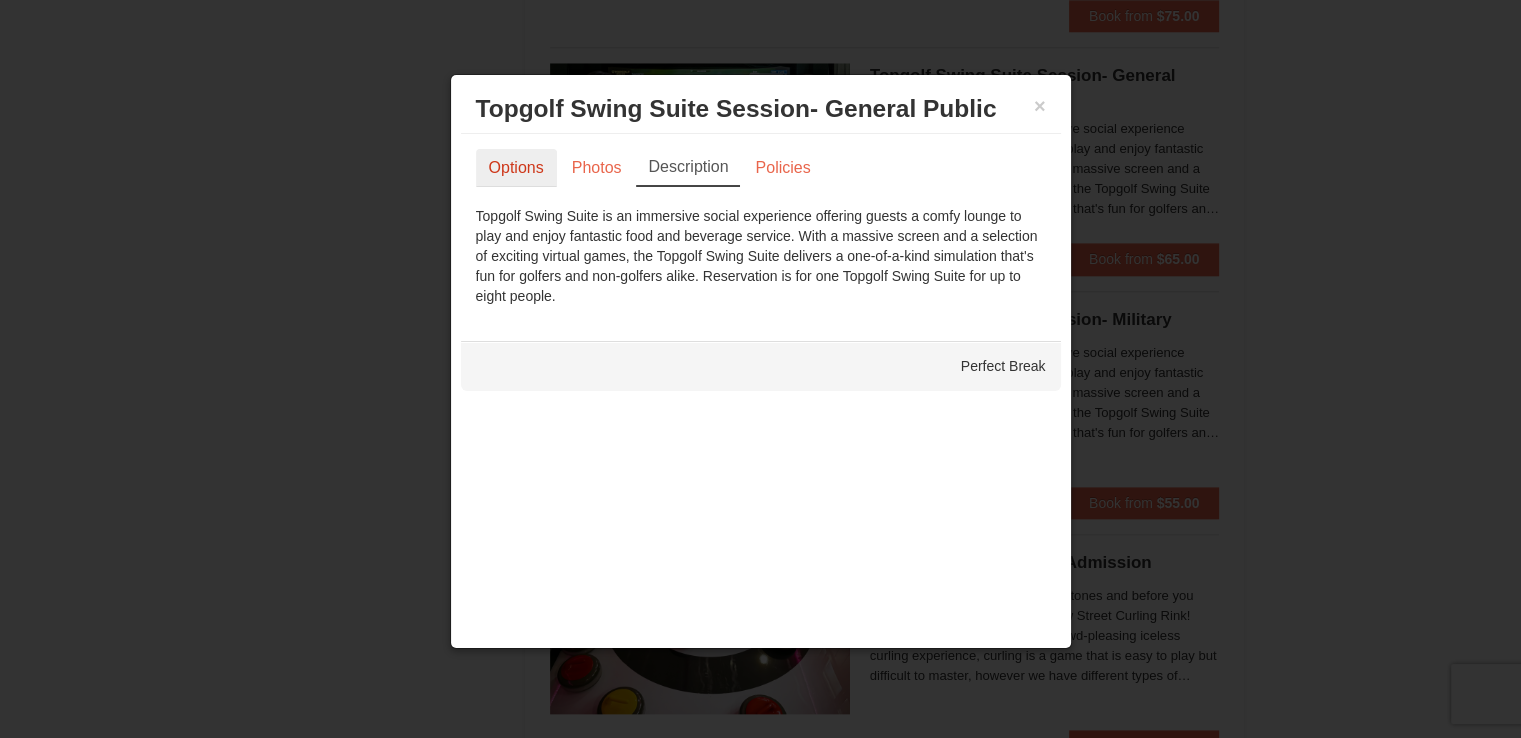 click on "Options" at bounding box center (516, 168) 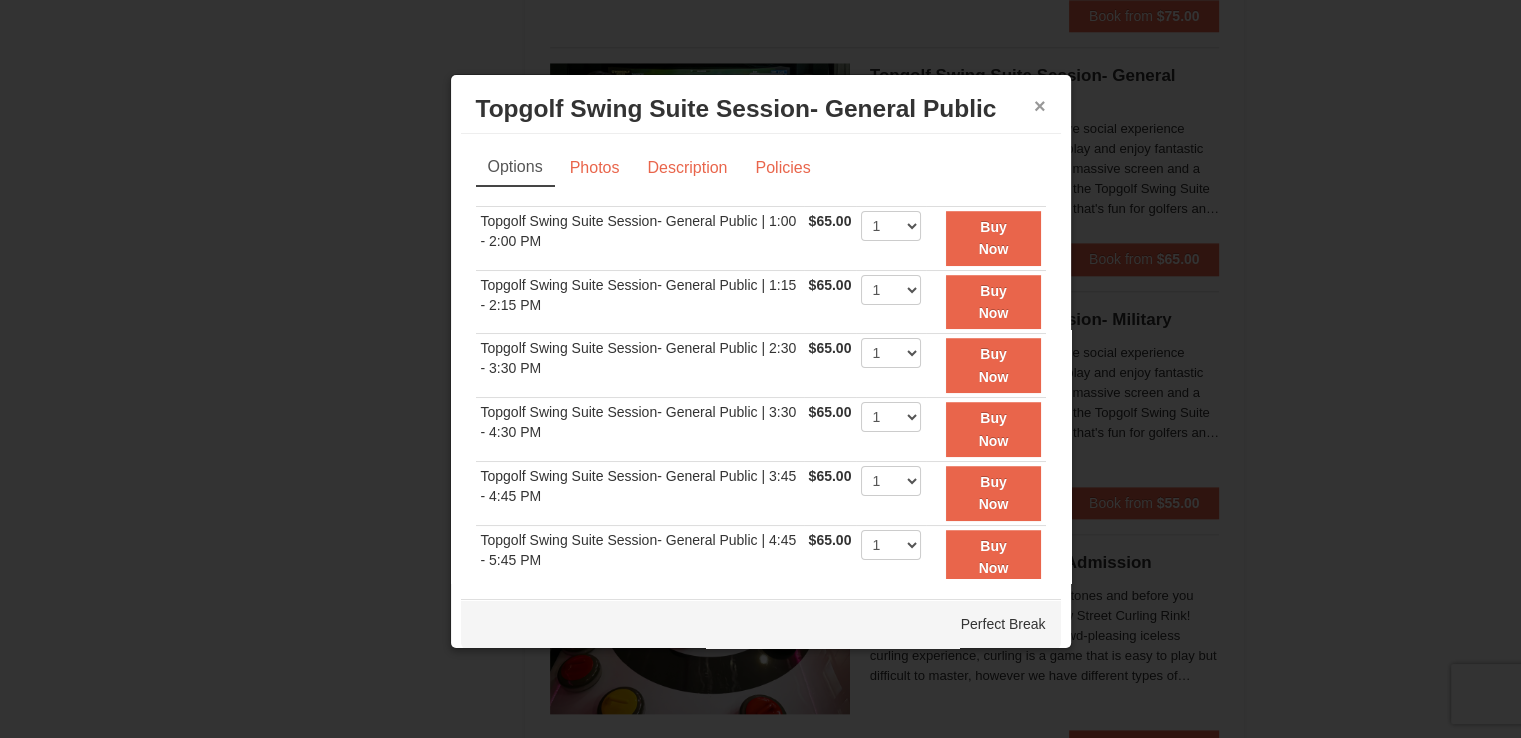 click on "×" at bounding box center [1040, 106] 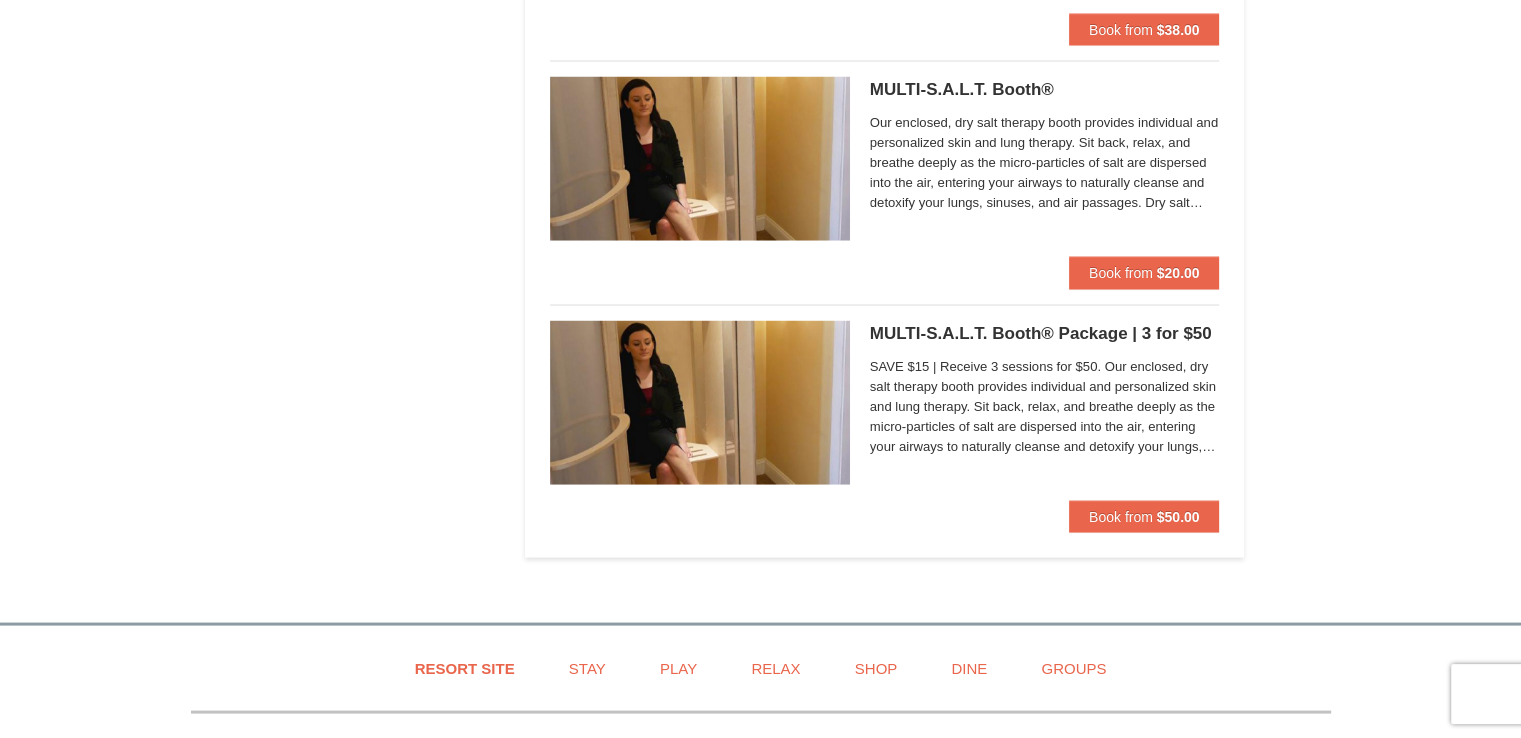 scroll, scrollTop: 3900, scrollLeft: 0, axis: vertical 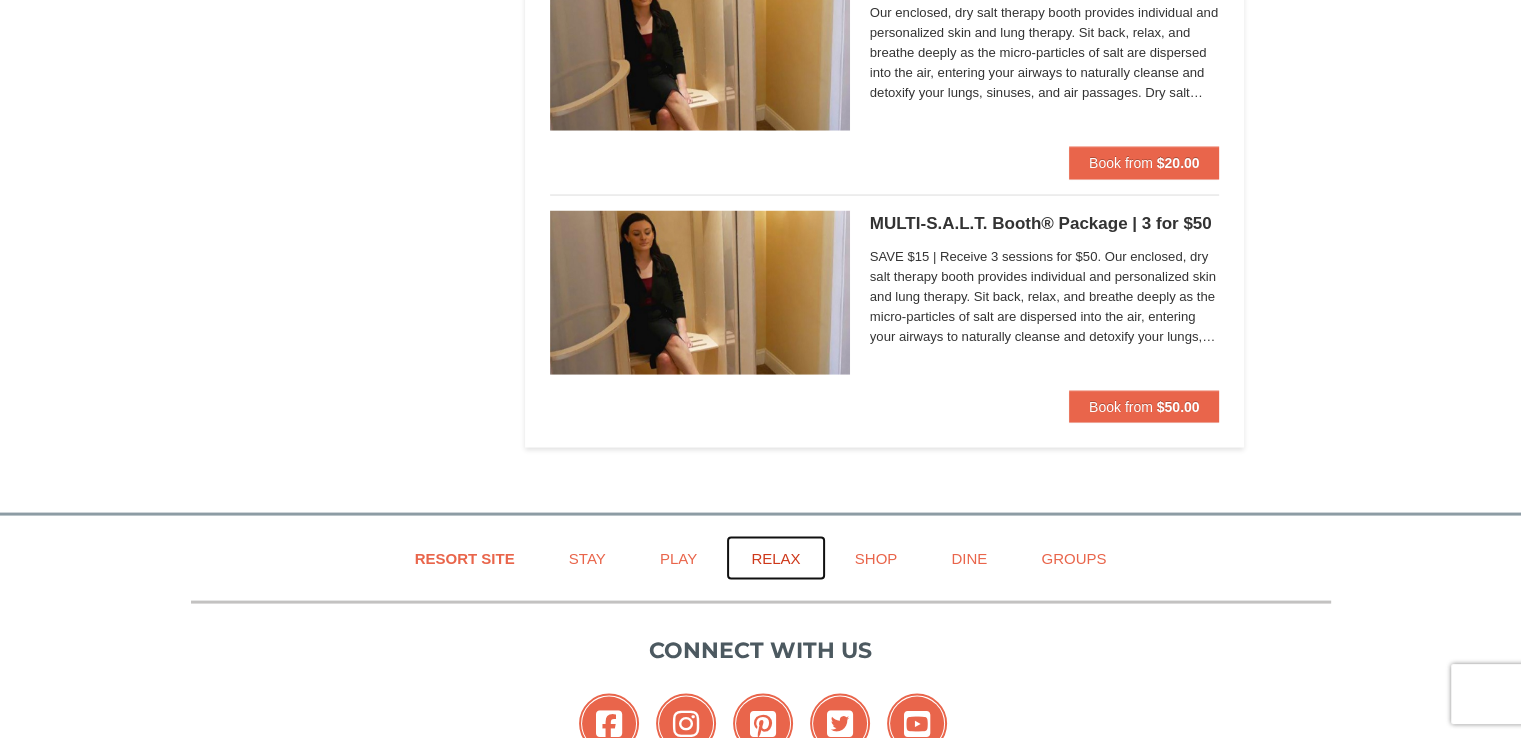 click on "Relax" at bounding box center (775, 558) 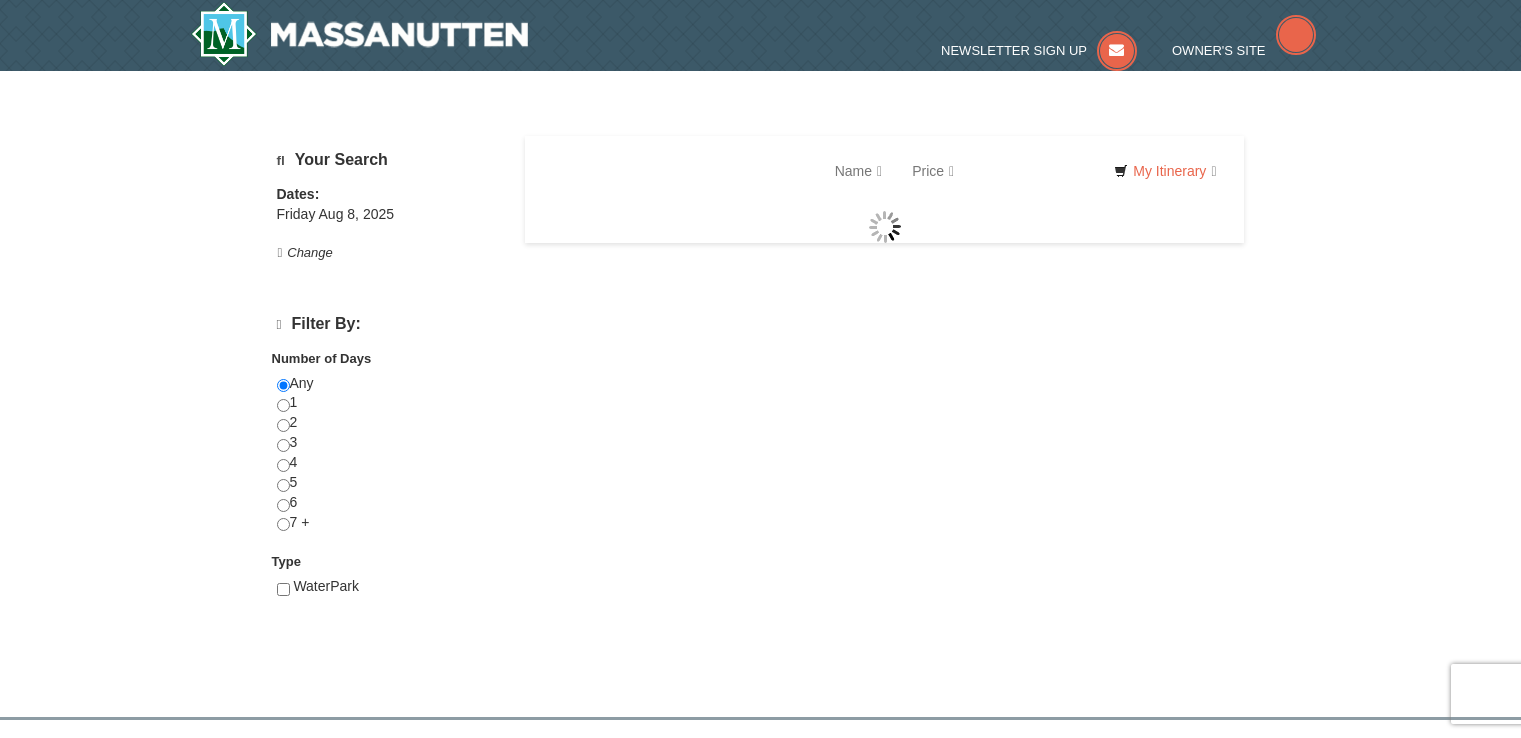 scroll, scrollTop: 0, scrollLeft: 0, axis: both 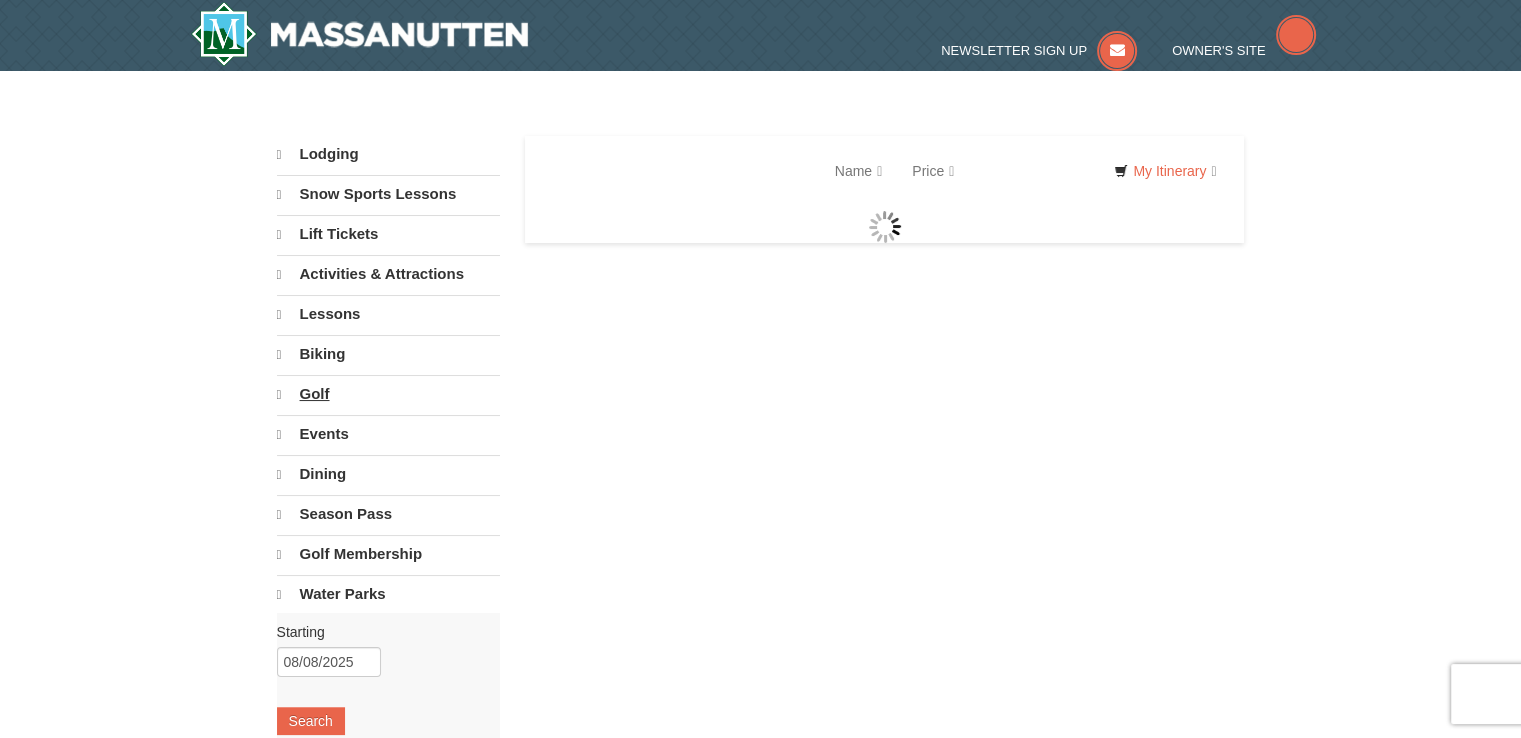 select on "8" 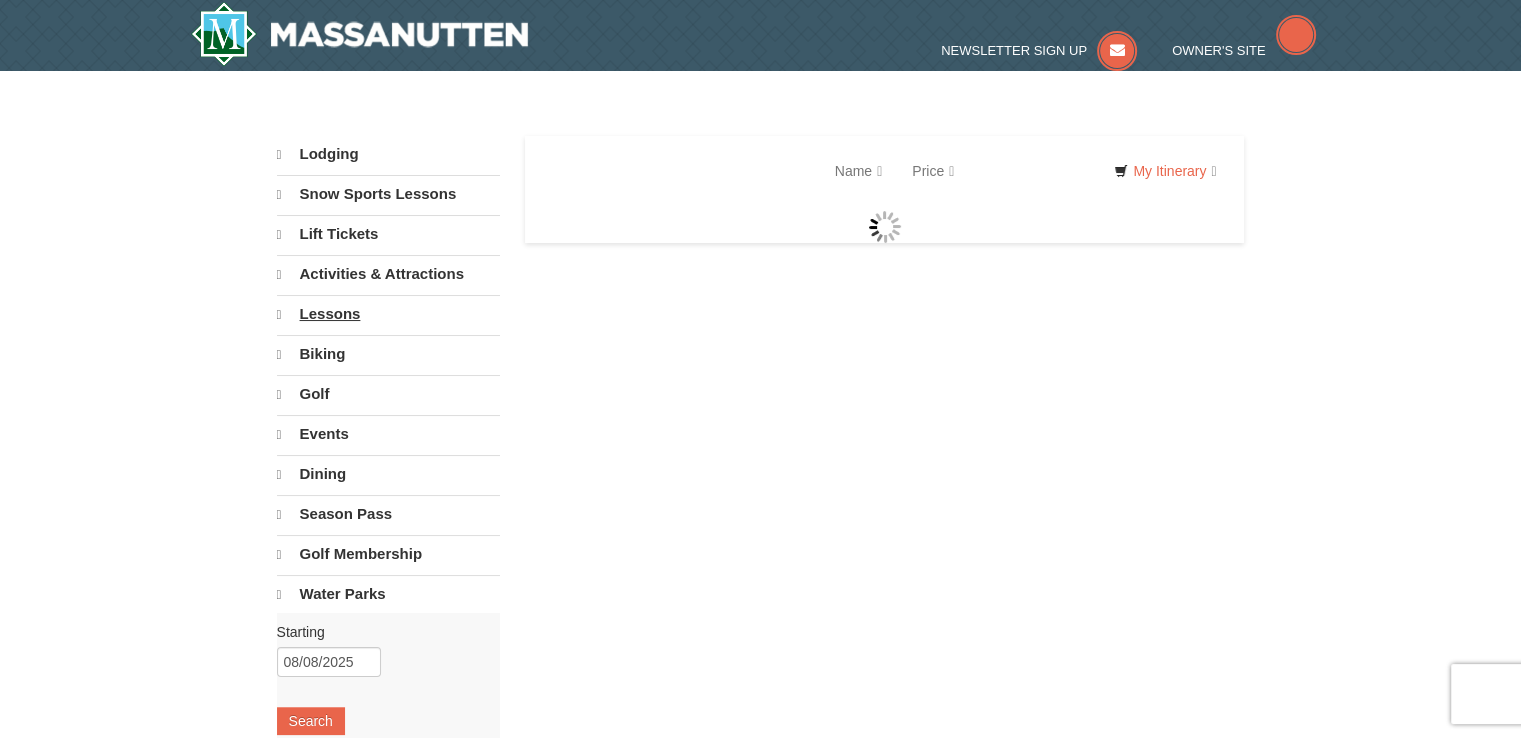 select on "8" 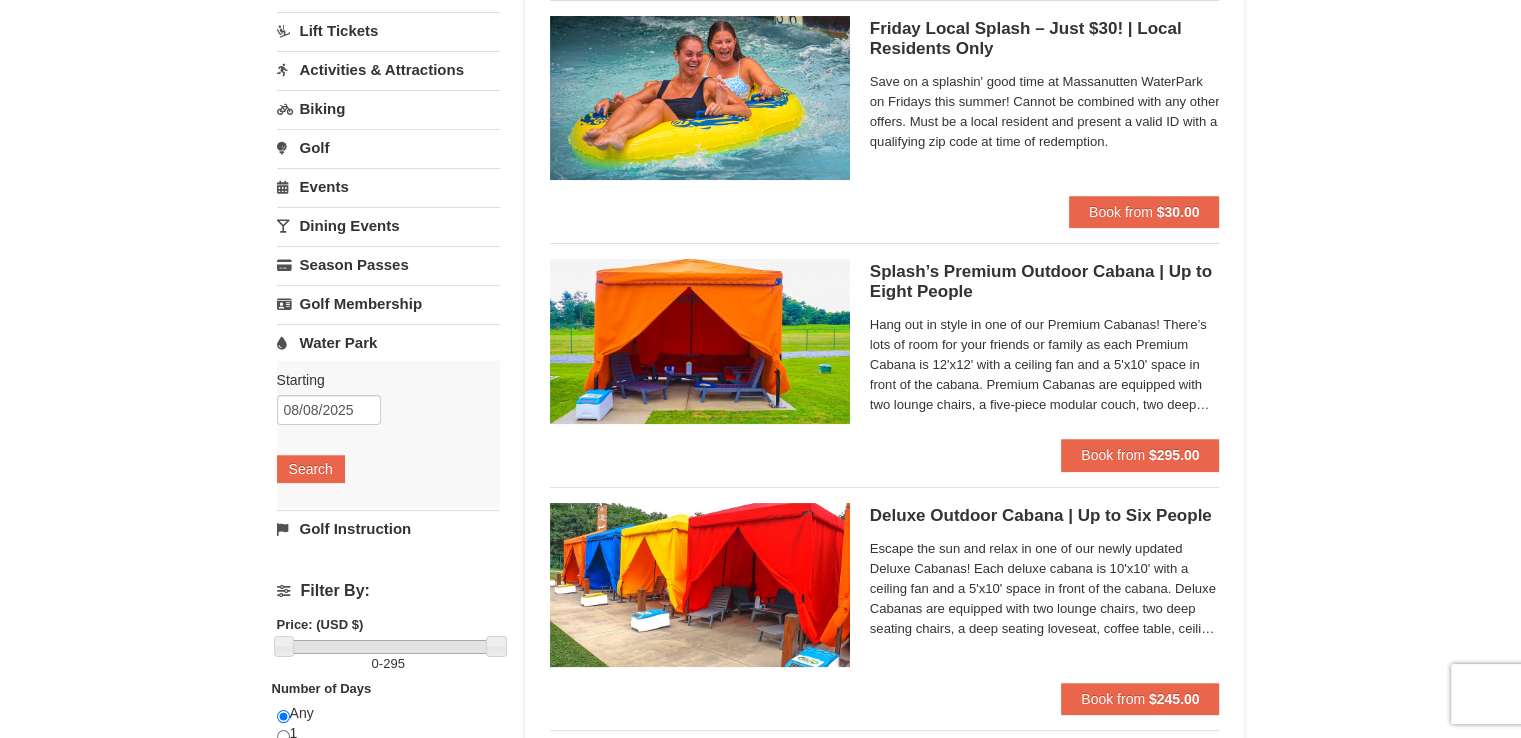 scroll, scrollTop: 0, scrollLeft: 0, axis: both 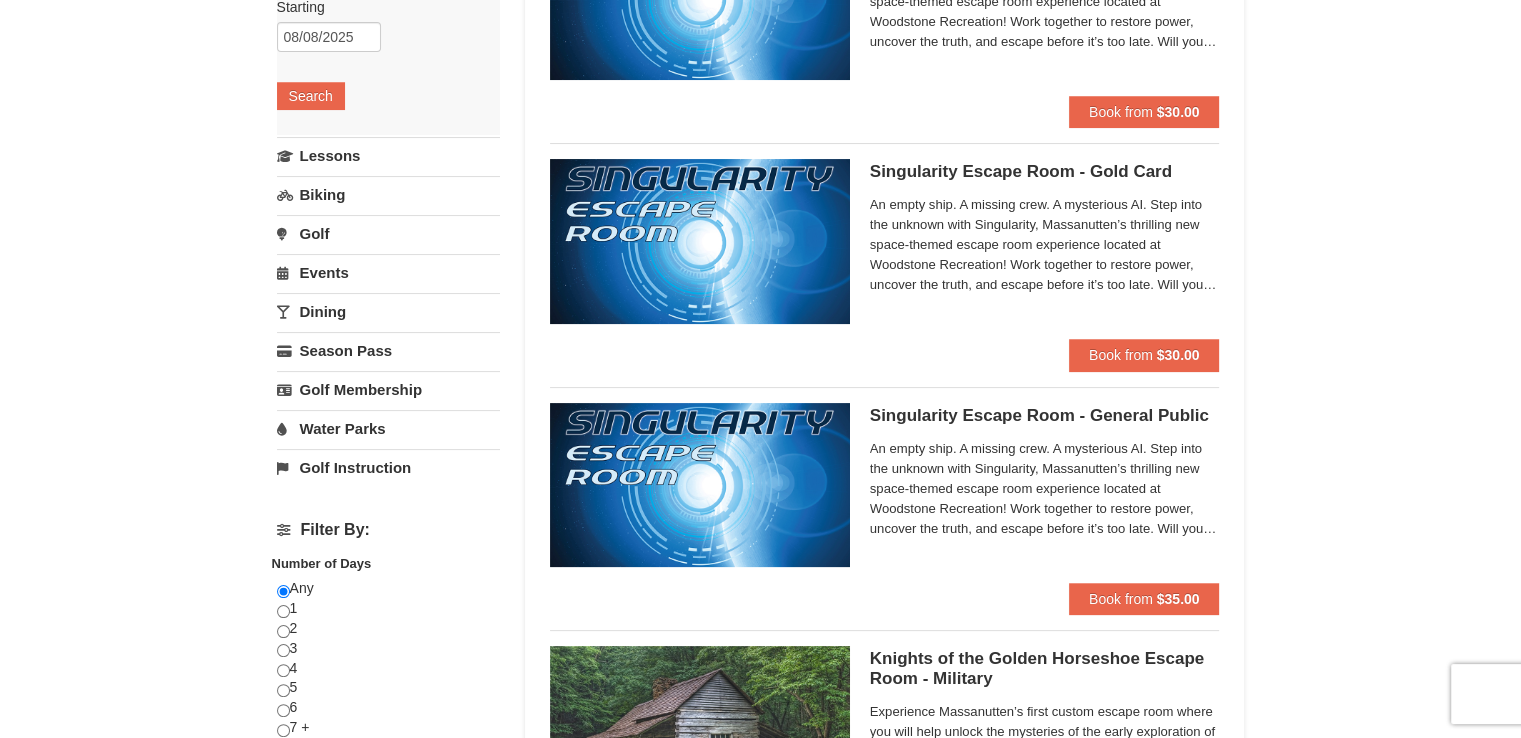 select on "8" 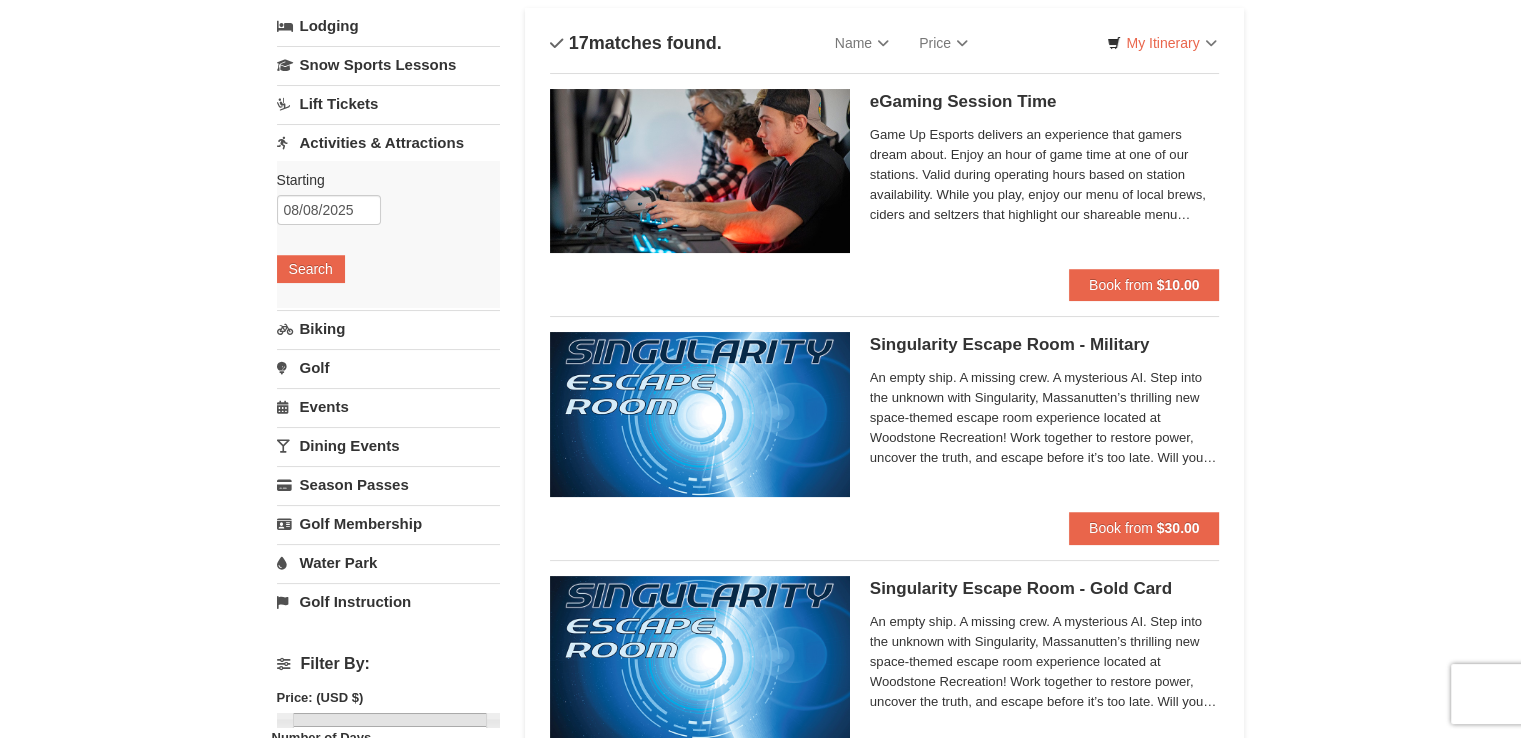 scroll, scrollTop: 0, scrollLeft: 0, axis: both 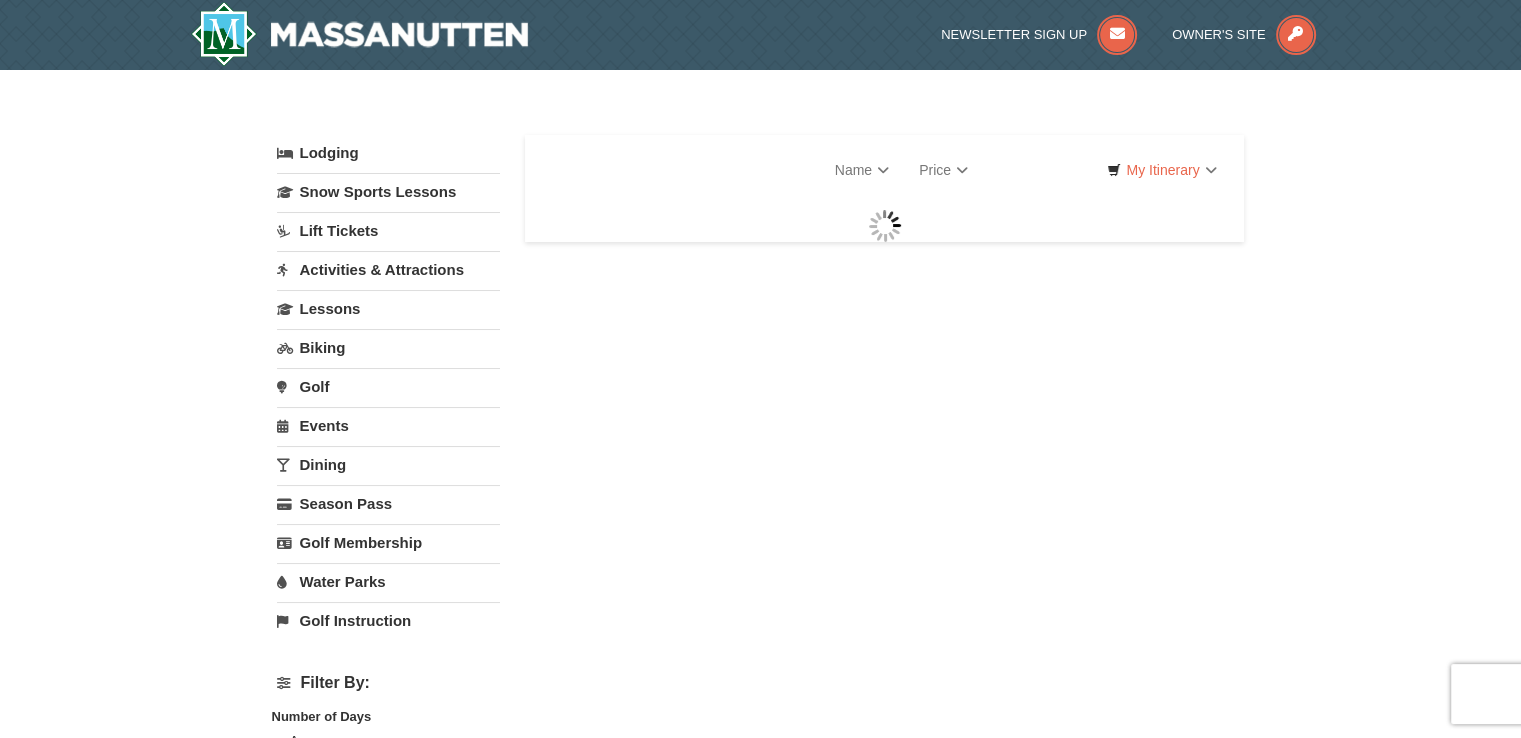 select on "8" 